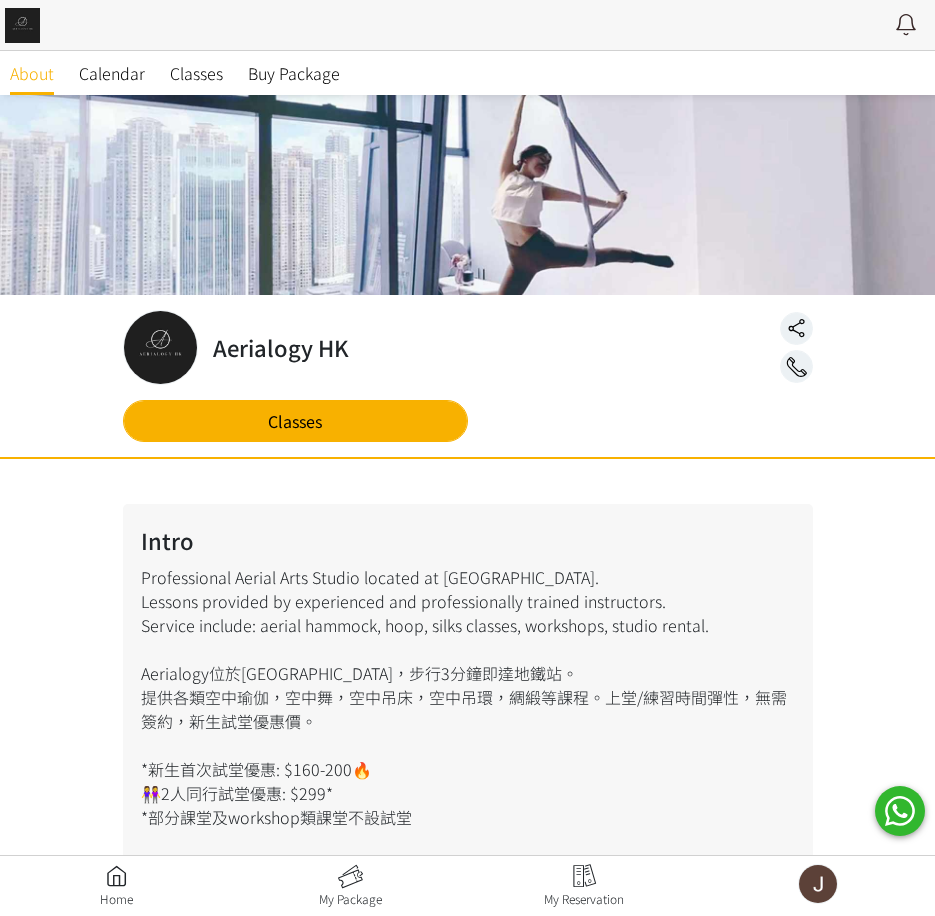 scroll, scrollTop: 0, scrollLeft: 0, axis: both 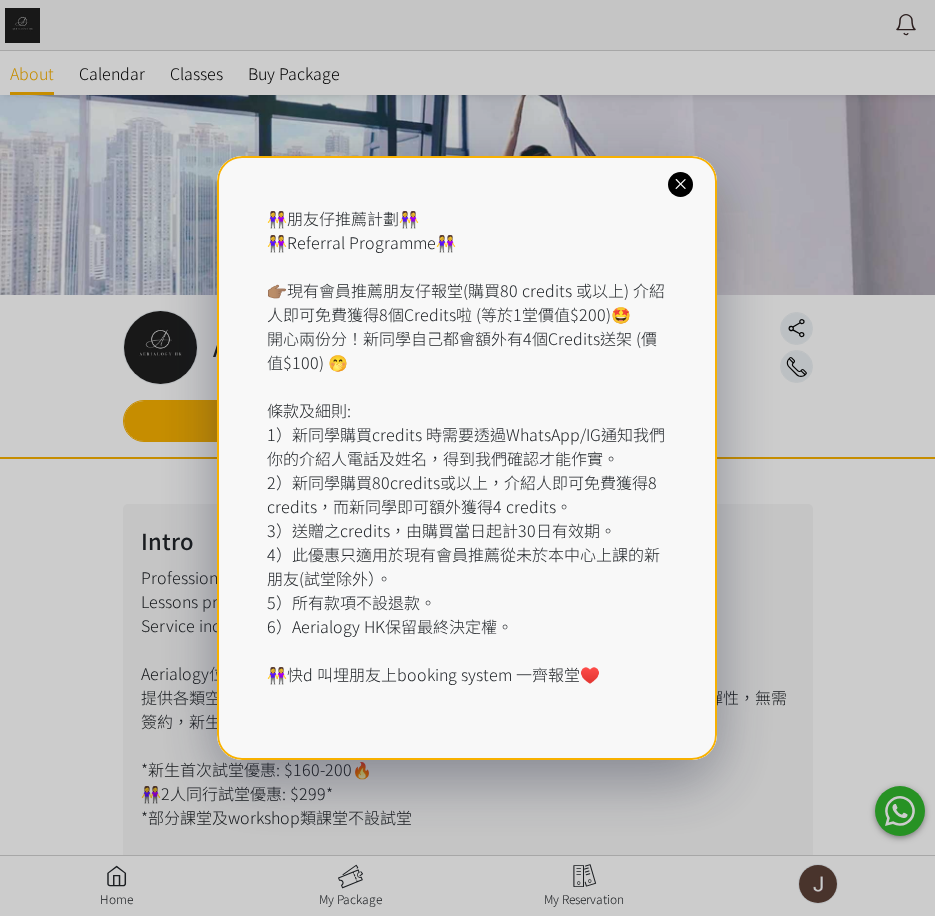 click on "👭朋友仔推薦計劃👭 👭Referral Programme👭 👉🏽現有會員推薦朋友仔報堂(購買80 credits 或以上) 介紹人即可免費獲得8個Credits啦 (等於1堂價值$200)🤩 開心兩份分！新同學自己都會額外有4個Credits送架 (價值$100) 🤭 條款及細則: 1）新同學購買credits 時需要透過WhatsApp/IG通知我們你的介紹人電話及姓名，得到我們確認才能作實。 2）新同學購買80credits或以上，介紹人即可免費獲得8 credits，而新同學即可額外獲得4 credits。 3）送贈之credits，由購買當日起計30日有效期。 4）此優惠只適用於現有會員推薦從未於本中心上課的新朋友(試堂除外）。 5）所有款項不設退款。 6）Aerialogy HK保留最終決定權。 👭快d 叫埋朋友上booking system 一齊報堂♥️" at bounding box center (467, 458) 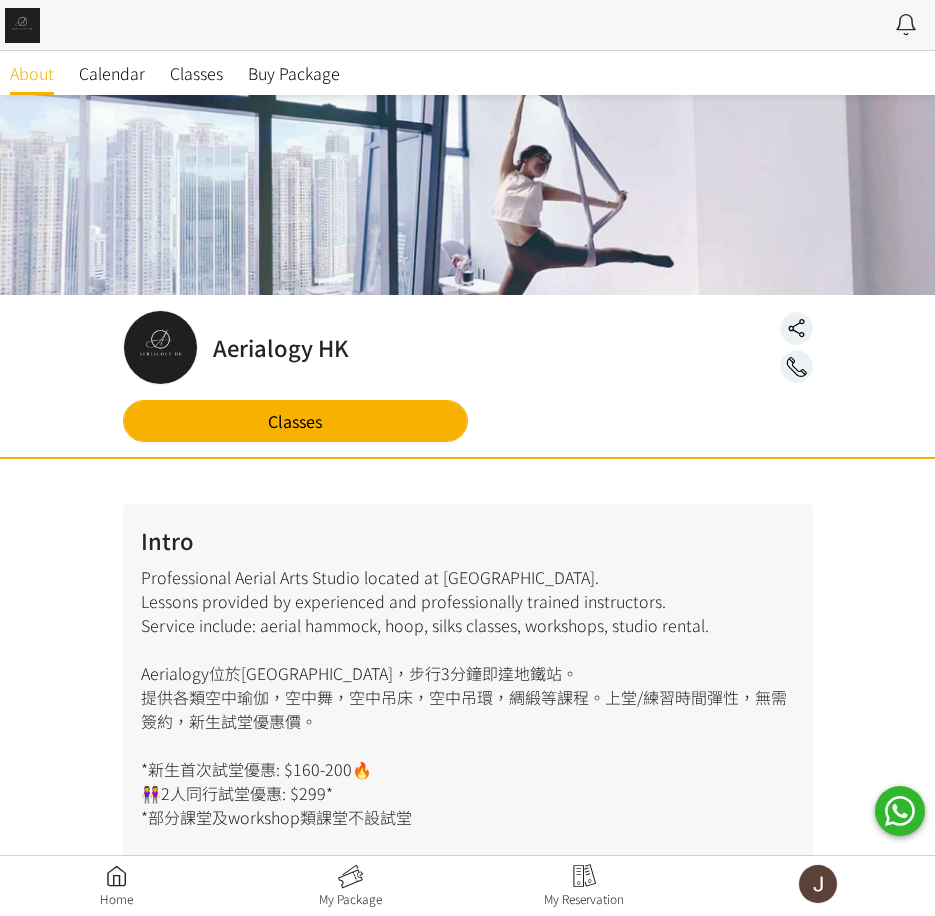 click at bounding box center [585, 886] 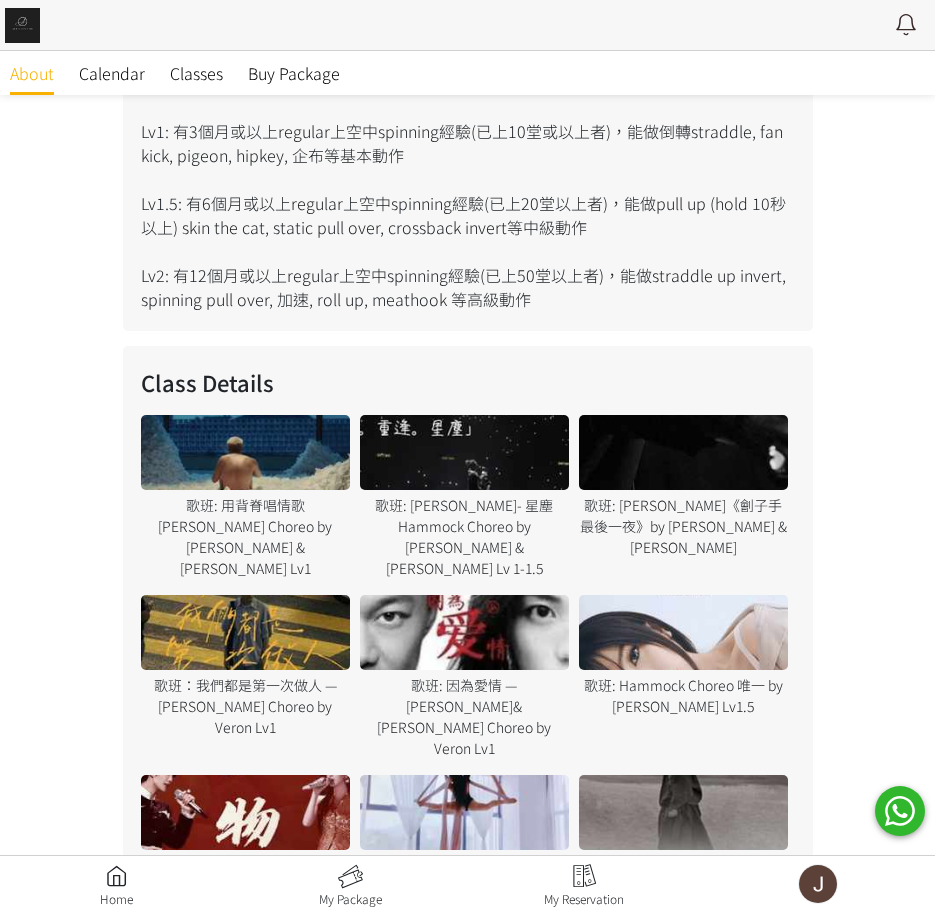 scroll, scrollTop: 1200, scrollLeft: 0, axis: vertical 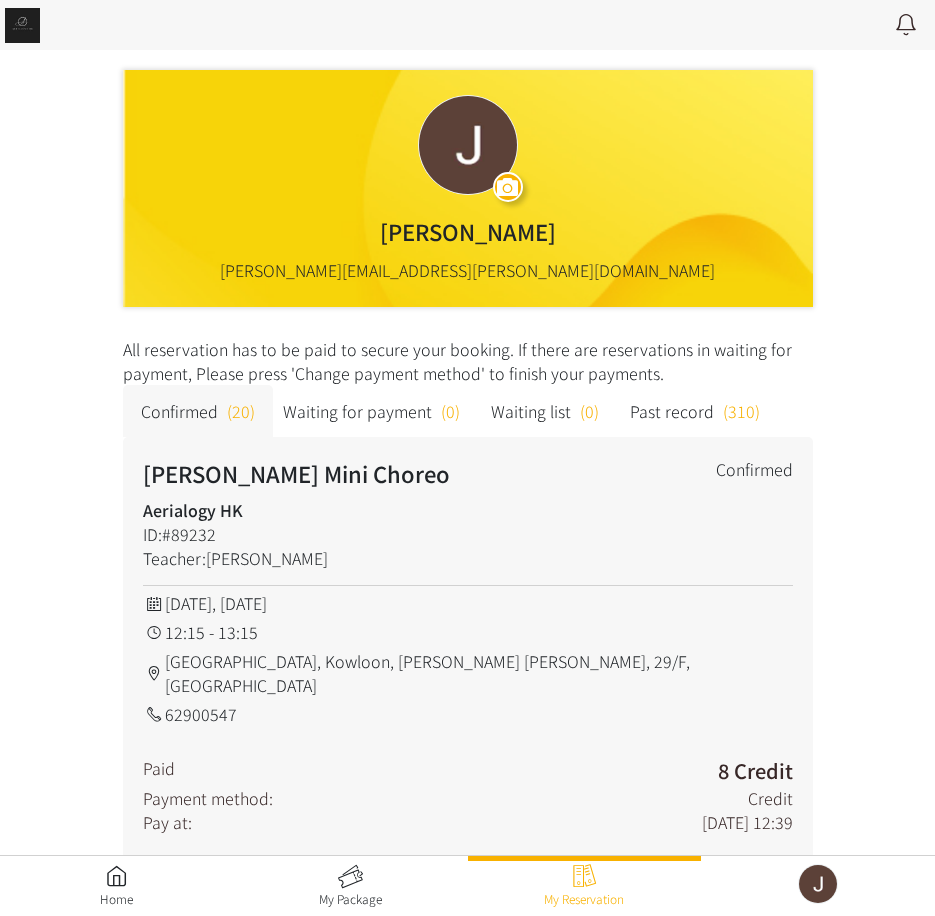 click at bounding box center (117, 886) 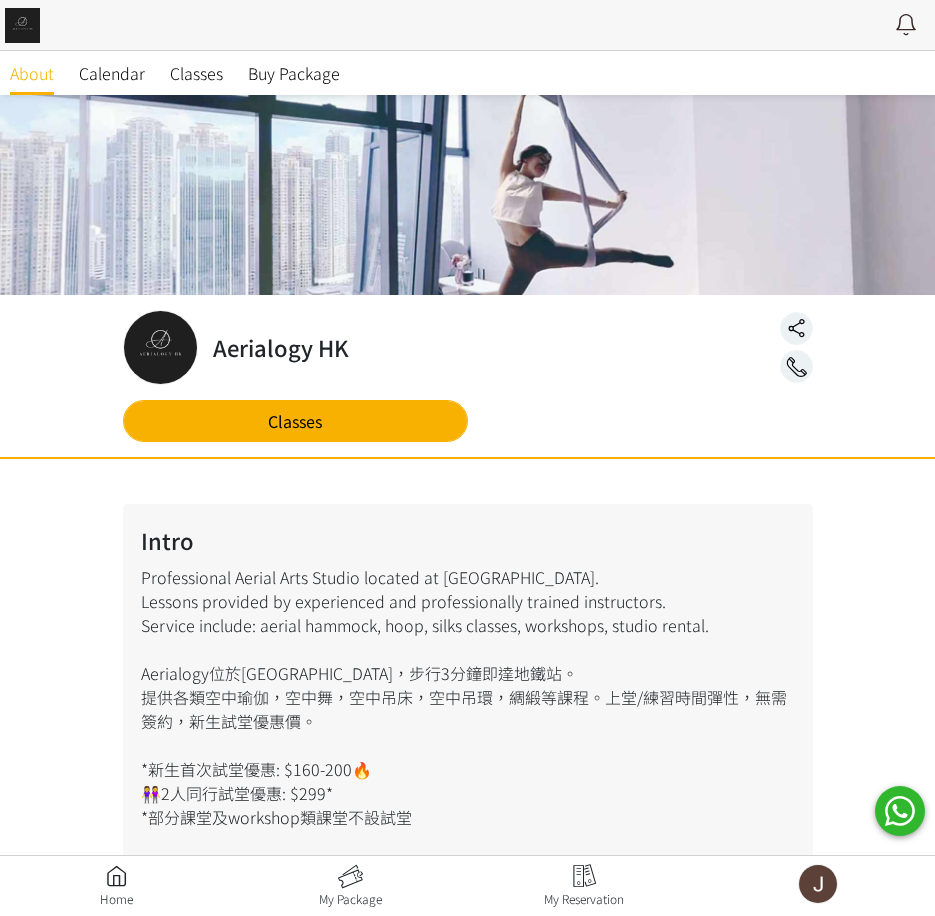 scroll, scrollTop: 0, scrollLeft: 0, axis: both 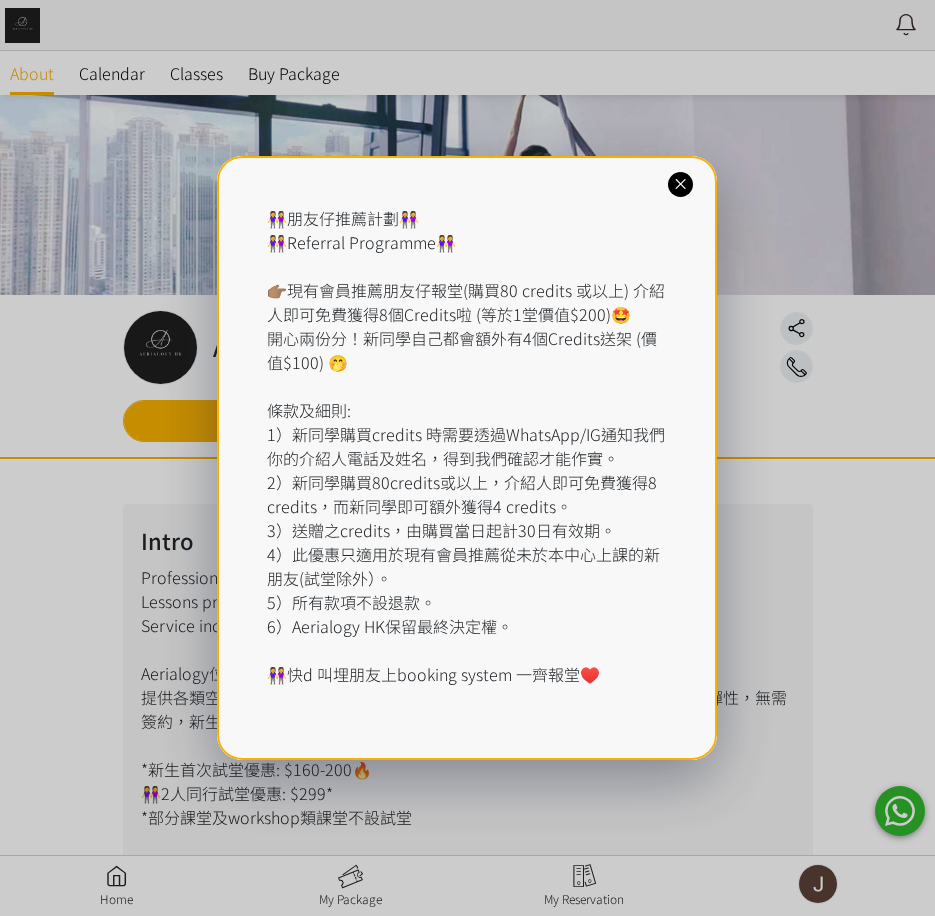 click at bounding box center (680, 184) 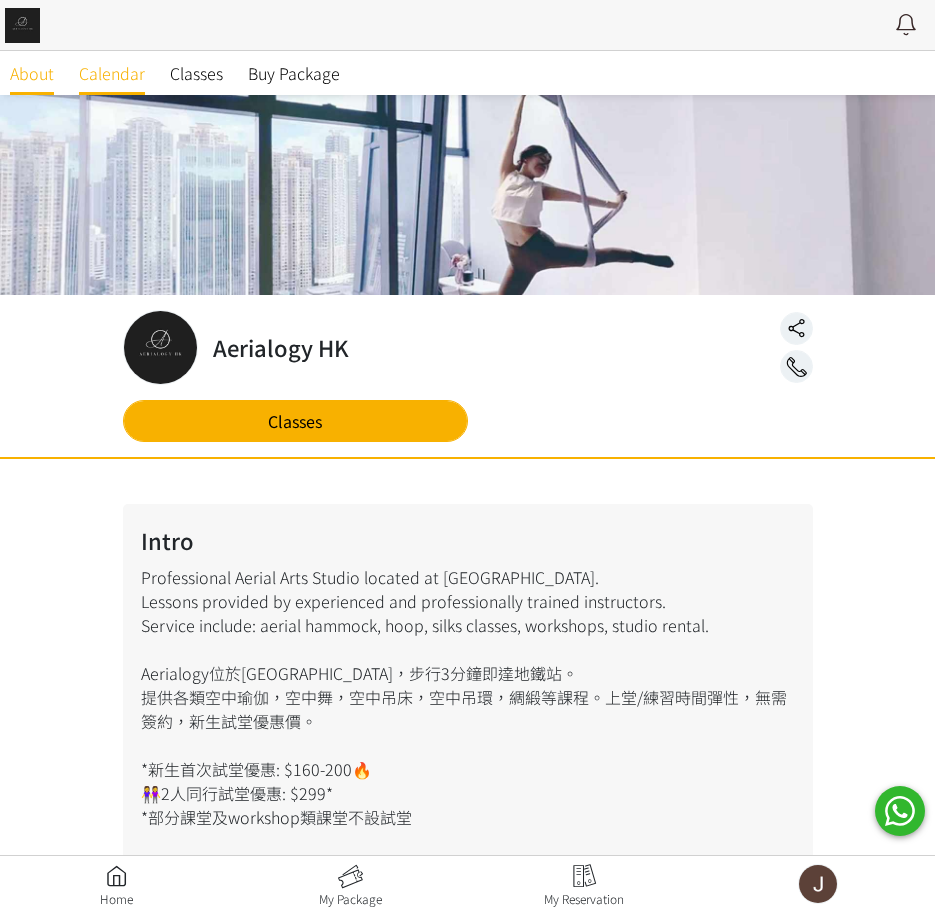 click on "Calendar" at bounding box center (112, 73) 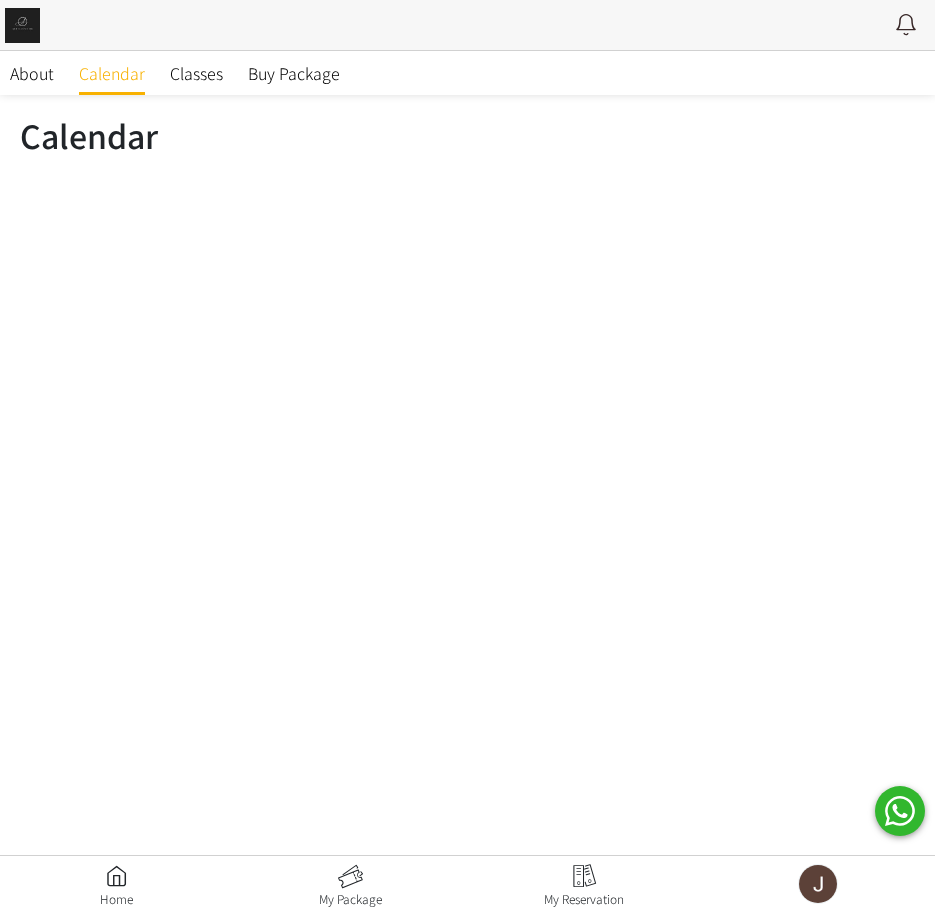 scroll, scrollTop: 0, scrollLeft: 0, axis: both 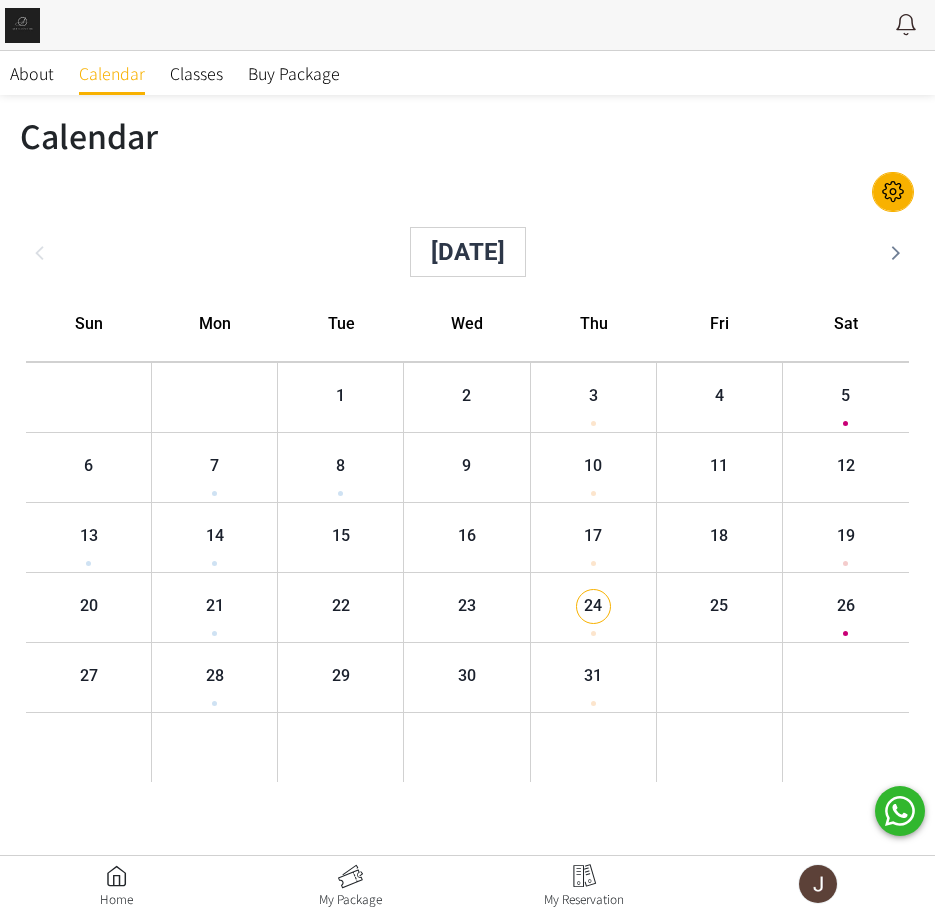 click on "27" at bounding box center [73, 677] 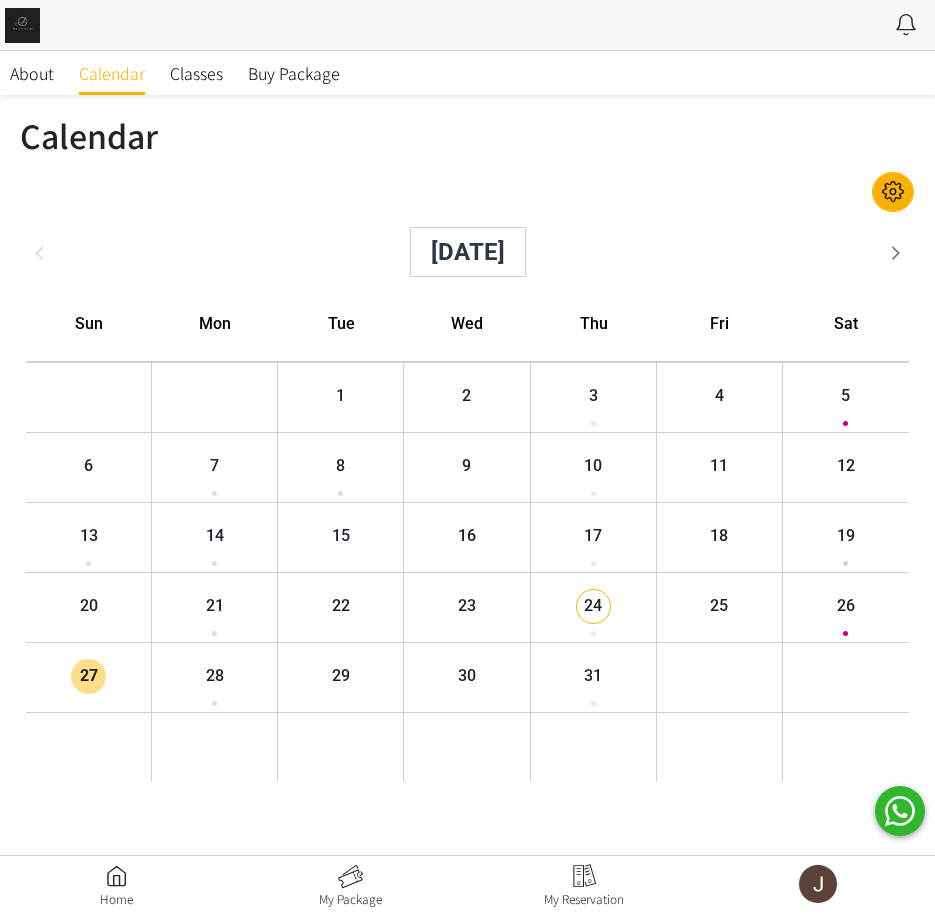 click on "27" at bounding box center (72, 676) 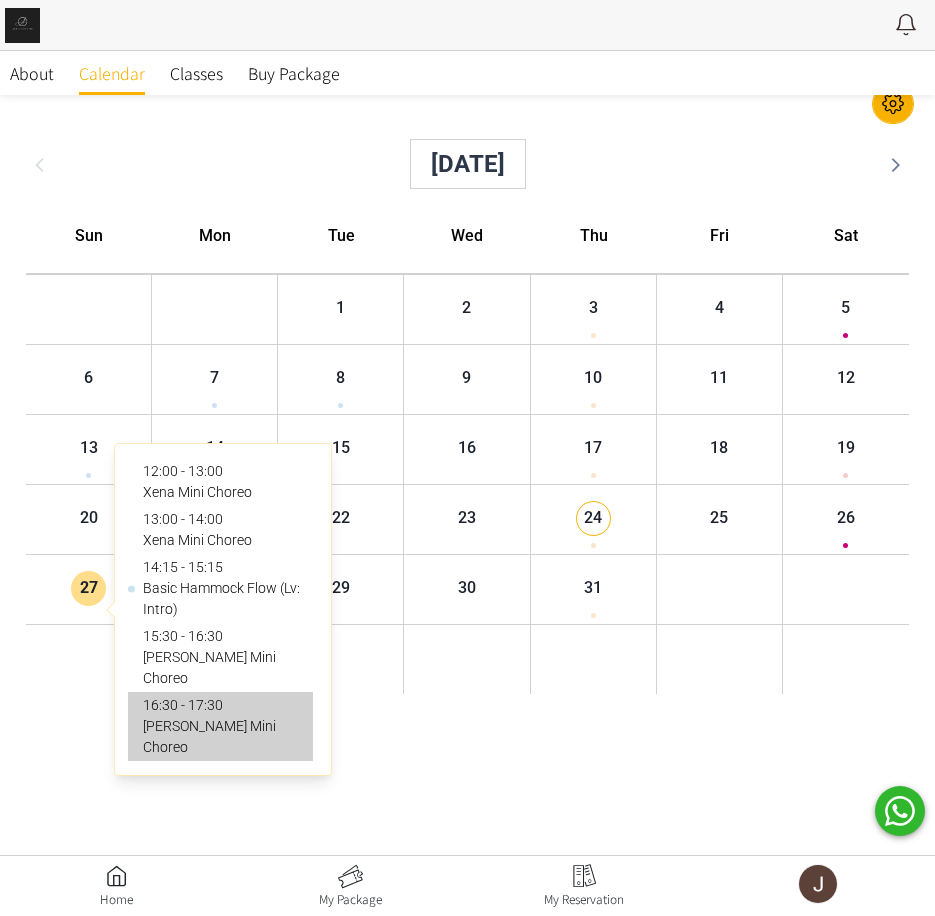 scroll, scrollTop: 173, scrollLeft: 0, axis: vertical 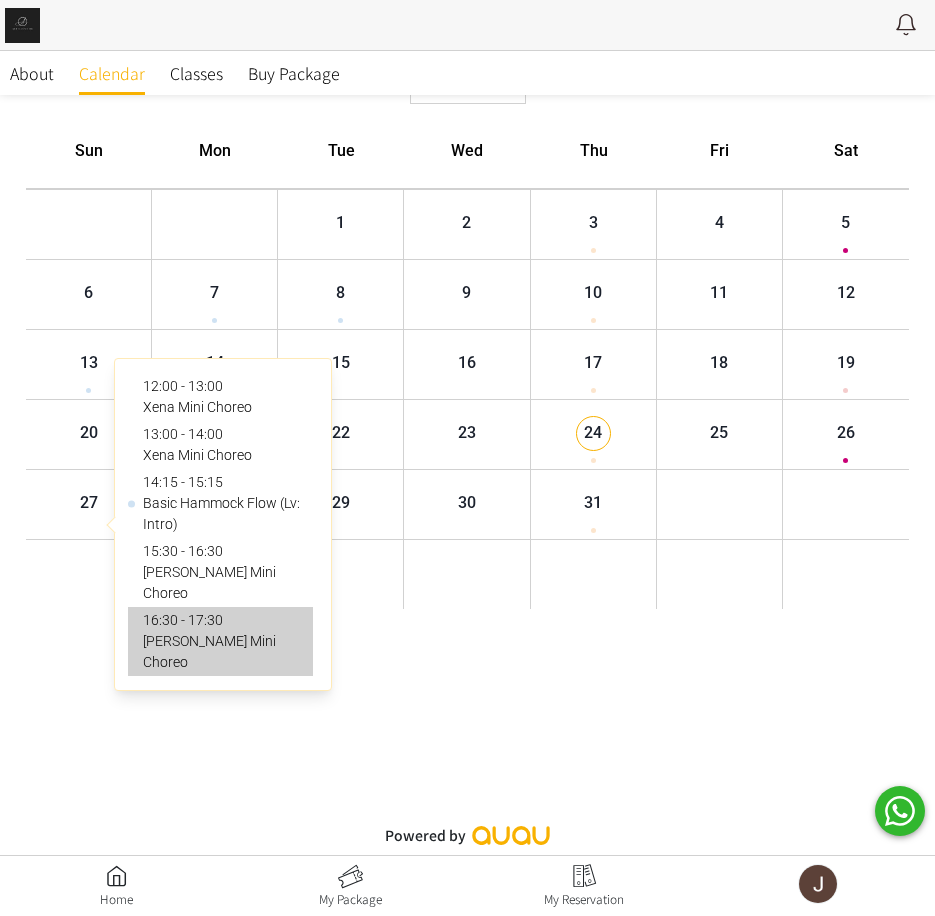 click on "16:30 - 17:30
Rachel Mini Choreo" at bounding box center [204, 641] 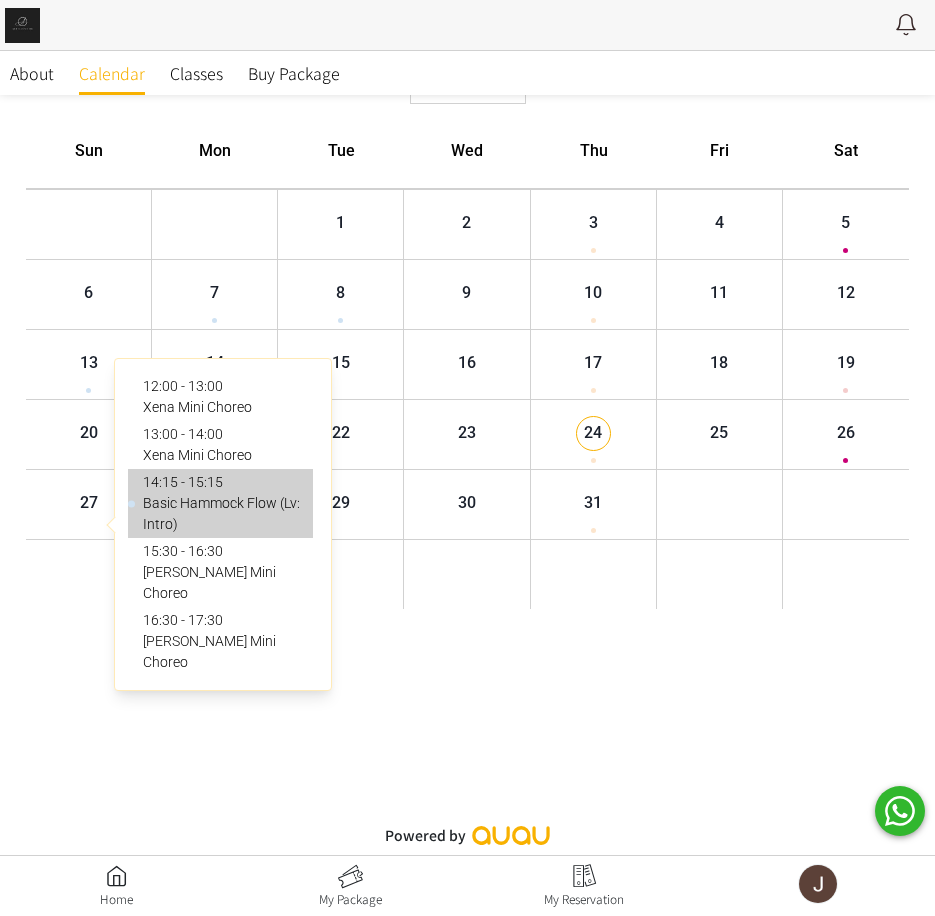 click on "14:15 - 15:15
Basic Hammock Flow (Lv: Intro)" at bounding box center [204, 503] 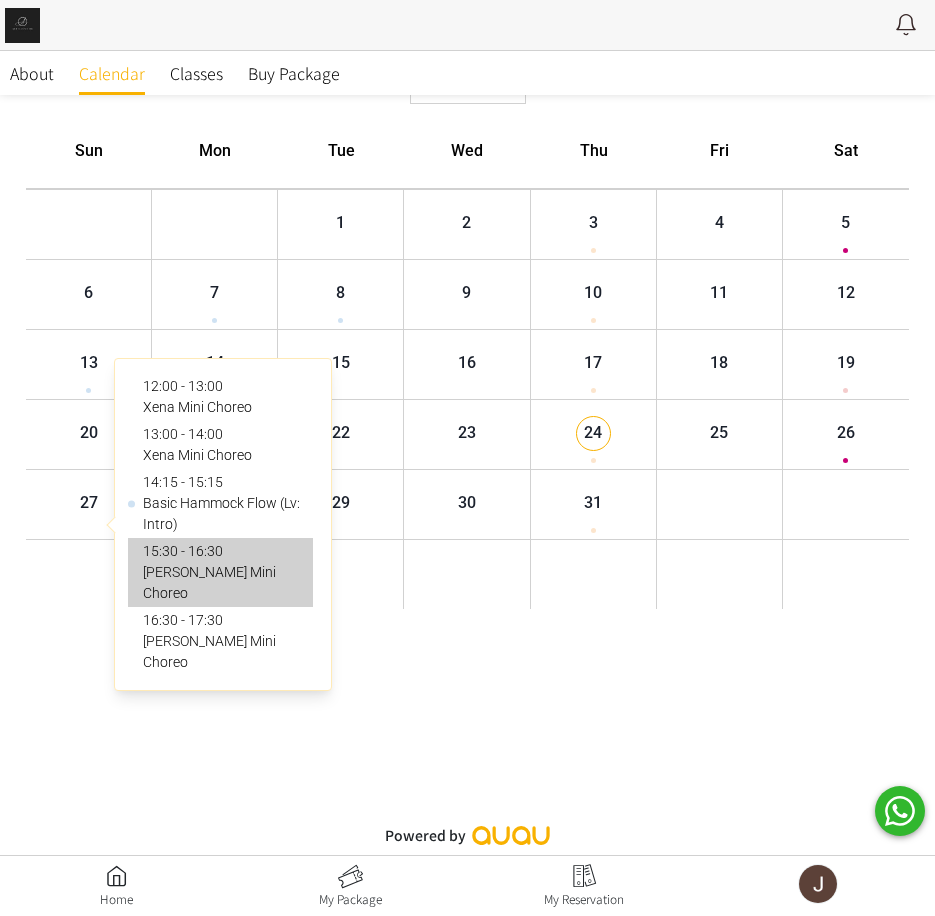 click on "15:30 - 16:30
Rachel Mini Choreo" at bounding box center (204, 572) 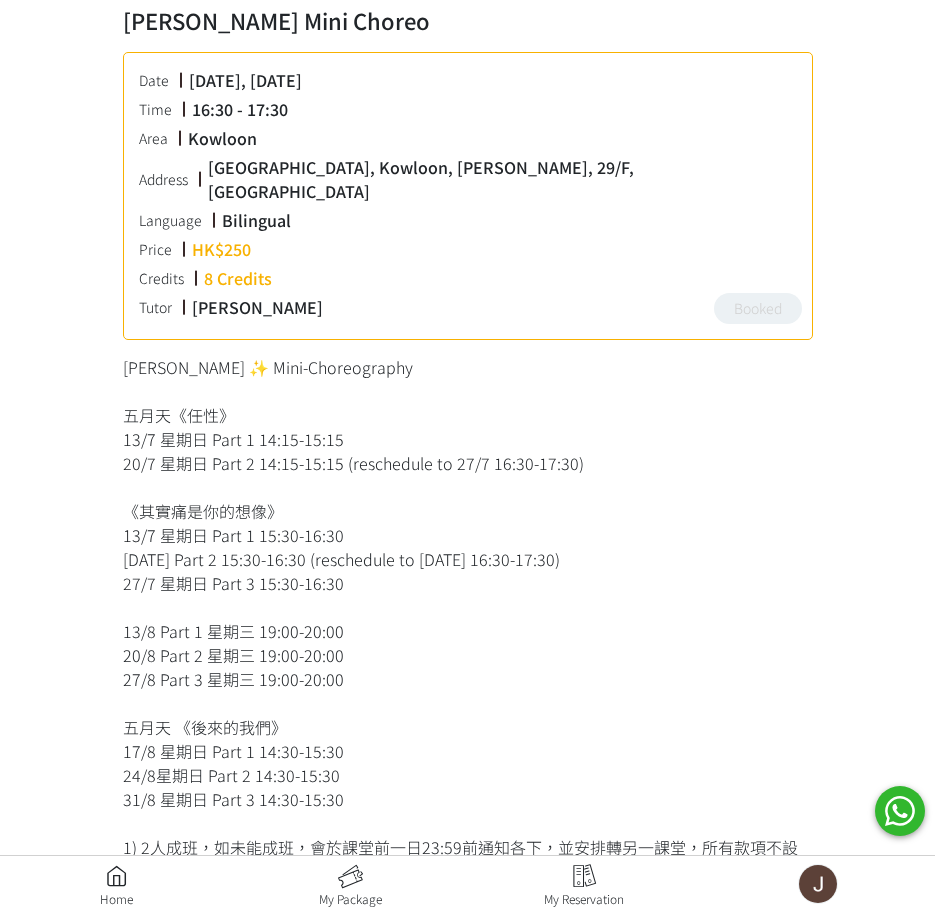 scroll, scrollTop: 500, scrollLeft: 0, axis: vertical 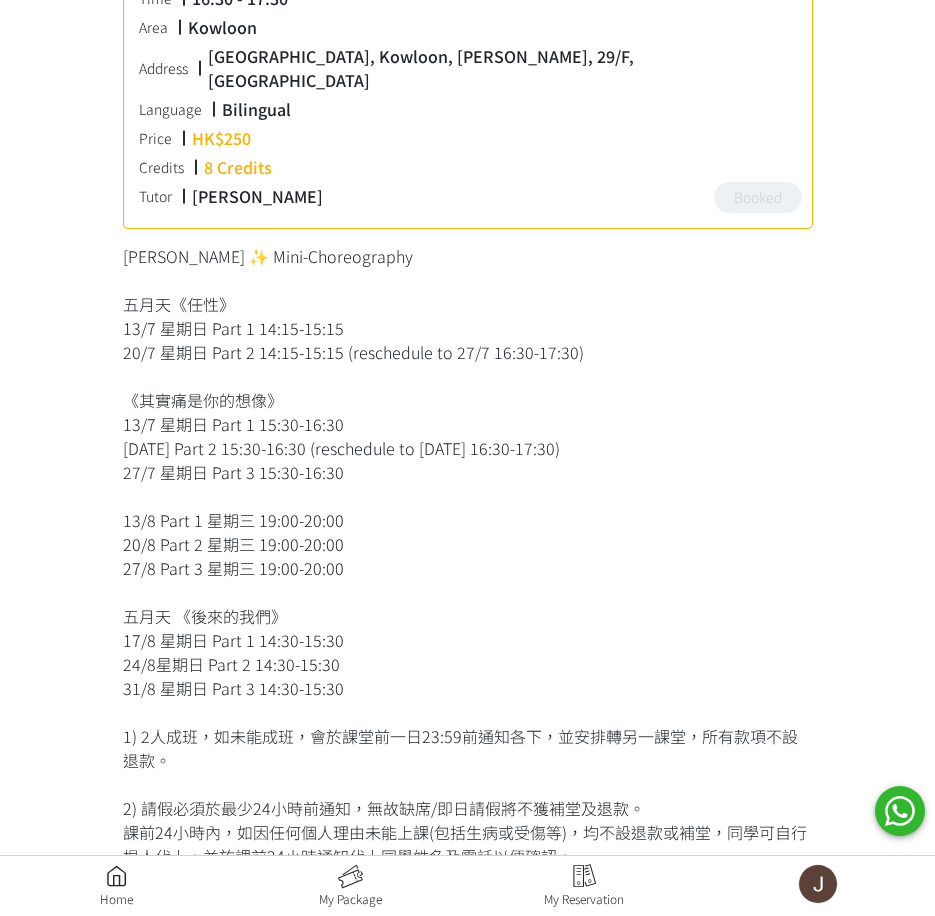 click on "Rachel ✨ Mini-Choreography
五月天《任性》
13/7 星期日 Part 1 14:15-15:15
20/7 星期日 Part 2 14:15-15:15 (reschedule to 27/7 16:30-17:30)
《其實痛是你的想像》
13/7 星期日 Part 1 15:30-16:30
20/7 星期日 Part 2 15:30-16:30 (reschedule to 3/8 16:30-17:30)
27/7 星期日 Part 3 15:30-16:30
13/8 Part 1 星期三 19:00-20:00
20/8 Part 2 星期三 19:00-20:00
27/8 Part 3 星期三 19:00-20:00
五月天 《後來的我們》
17/8 星期日 Part 1 14:30-15:30
24/8星期日 Part 2 14:30-15:30
31/8 星期日 Part 3 14:30-15:30
1) 2人成班，如未能成班，會於課堂前一日23:59前通知各下，並安排轉另一課堂，所有款項不設退款。
2) 請假必須於最少24小時前通知，無故缺席/即日請假將不獲補堂及退款。" at bounding box center [468, 640] 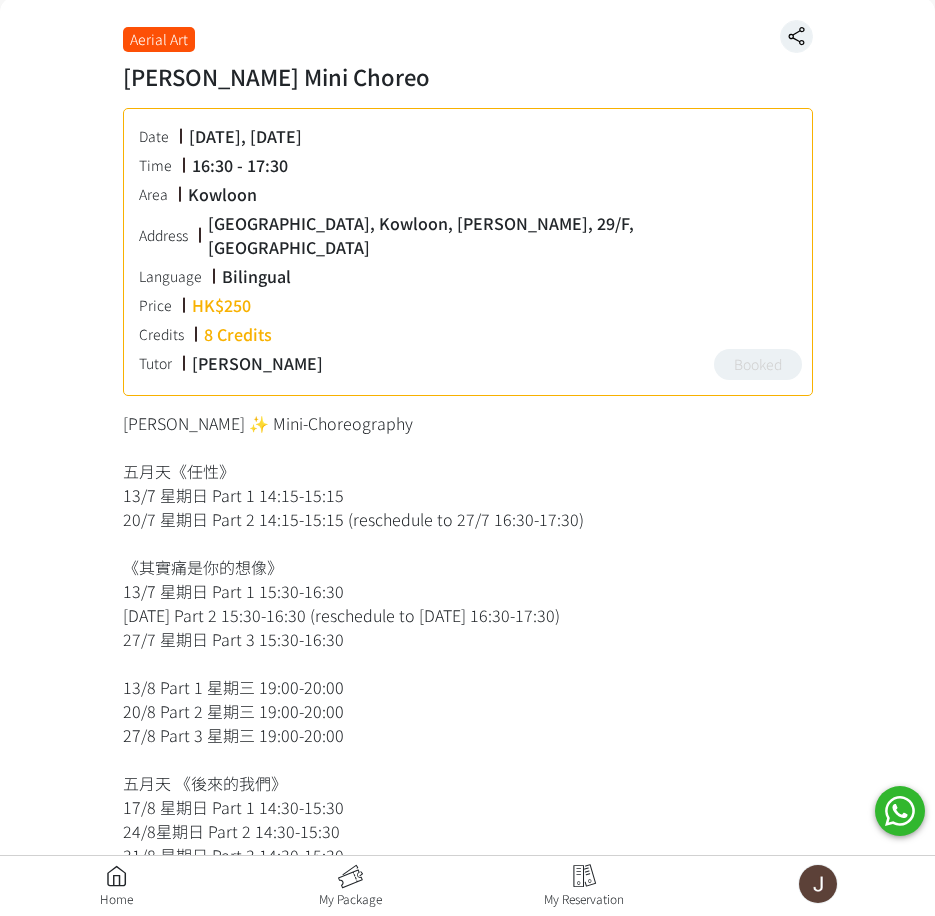 scroll, scrollTop: 400, scrollLeft: 0, axis: vertical 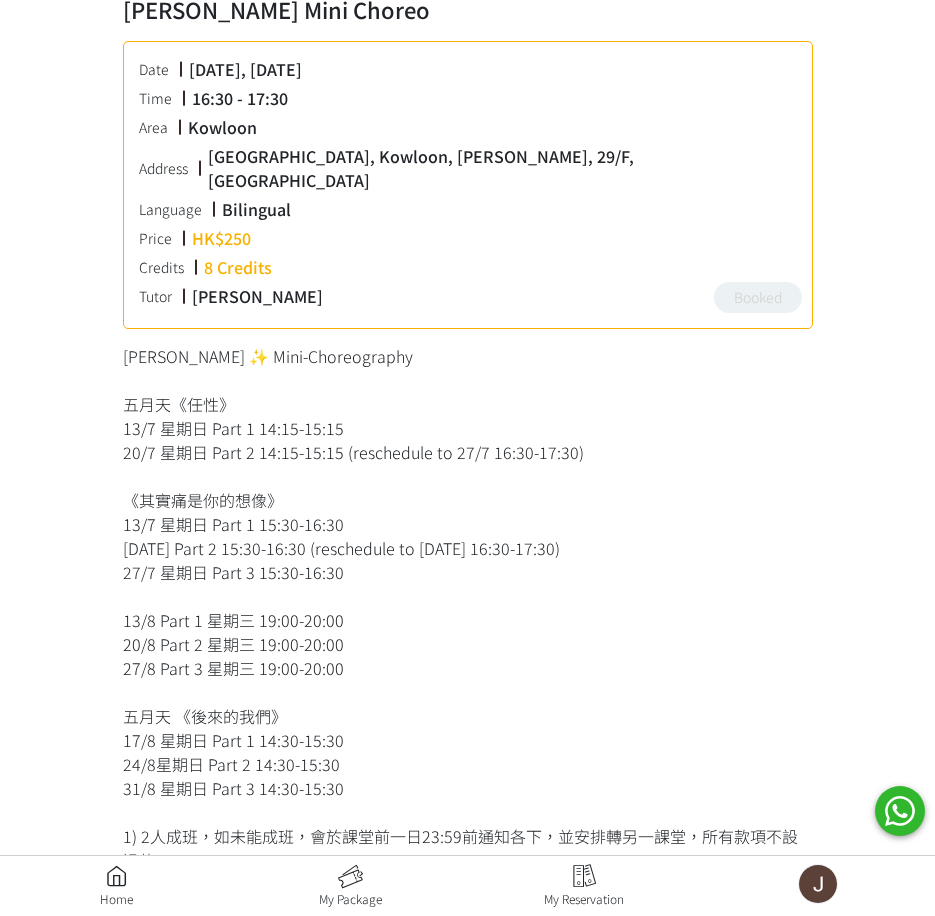 drag, startPoint x: 102, startPoint y: 543, endPoint x: 380, endPoint y: 554, distance: 278.21753 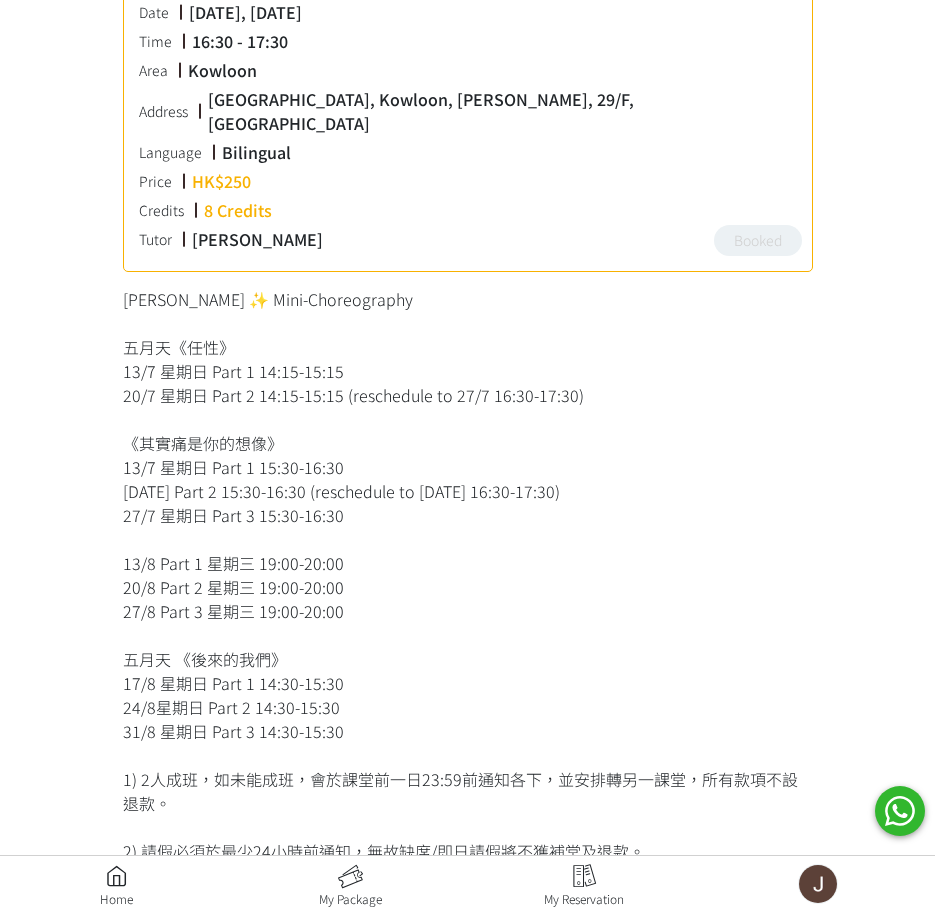scroll, scrollTop: 500, scrollLeft: 0, axis: vertical 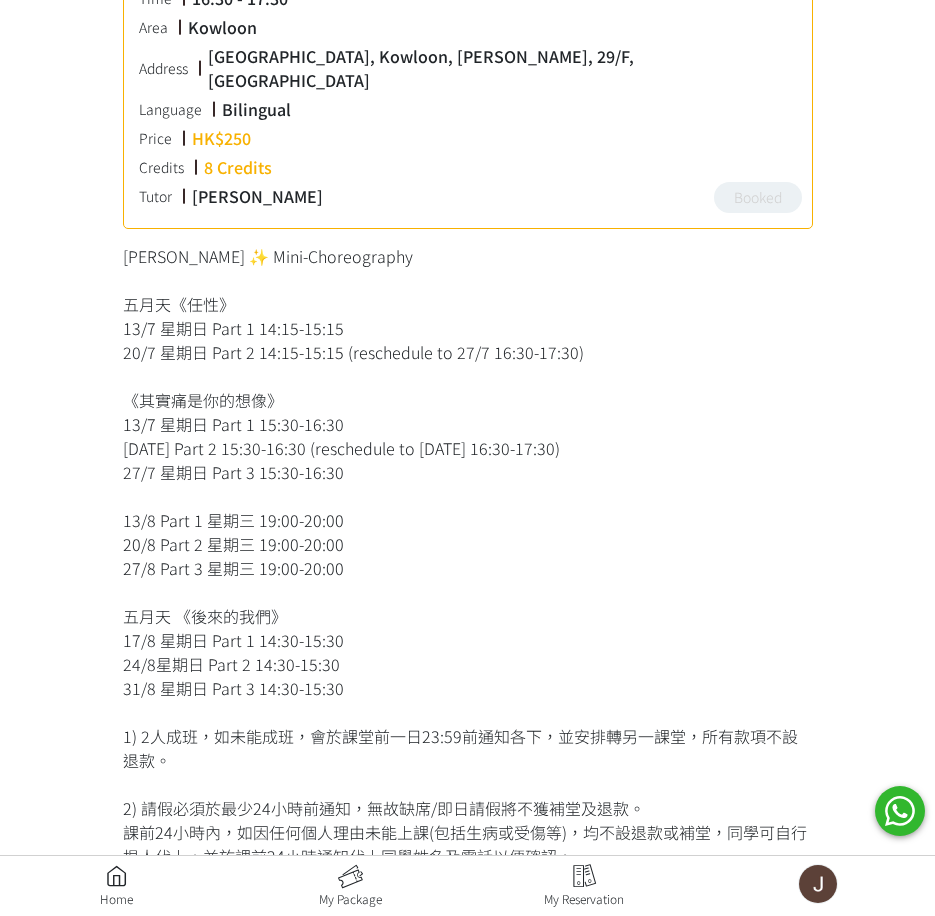 click on "Rachel ✨ Mini-Choreography
五月天《任性》
13/7 星期日 Part 1 14:15-15:15
20/7 星期日 Part 2 14:15-15:15 (reschedule to 27/7 16:30-17:30)
《其實痛是你的想像》
13/7 星期日 Part 1 15:30-16:30
20/7 星期日 Part 2 15:30-16:30 (reschedule to 3/8 16:30-17:30)
27/7 星期日 Part 3 15:30-16:30
13/8 Part 1 星期三 19:00-20:00
20/8 Part 2 星期三 19:00-20:00
27/8 Part 3 星期三 19:00-20:00
五月天 《後來的我們》
17/8 星期日 Part 1 14:30-15:30
24/8星期日 Part 2 14:30-15:30
31/8 星期日 Part 3 14:30-15:30
1) 2人成班，如未能成班，會於課堂前一日23:59前通知各下，並安排轉另一課堂，所有款項不設退款。
2) 請假必須於最少24小時前通知，無故缺席/即日請假將不獲補堂及退款。" at bounding box center (468, 640) 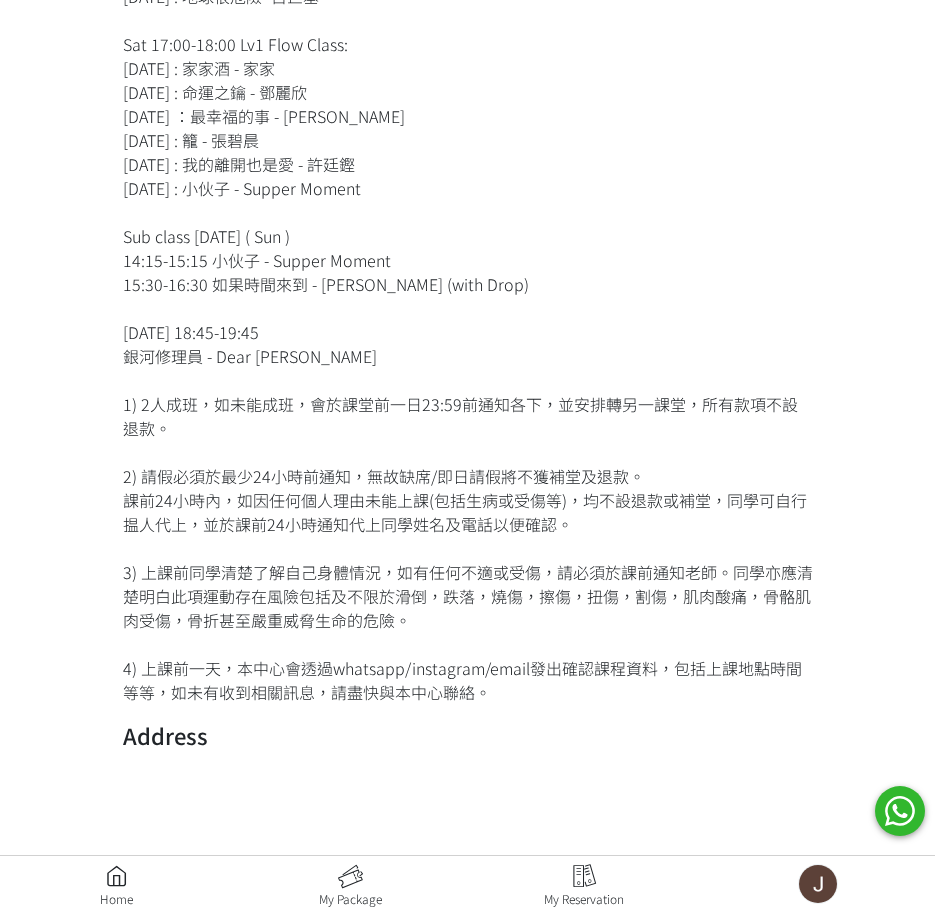 scroll, scrollTop: 783, scrollLeft: 0, axis: vertical 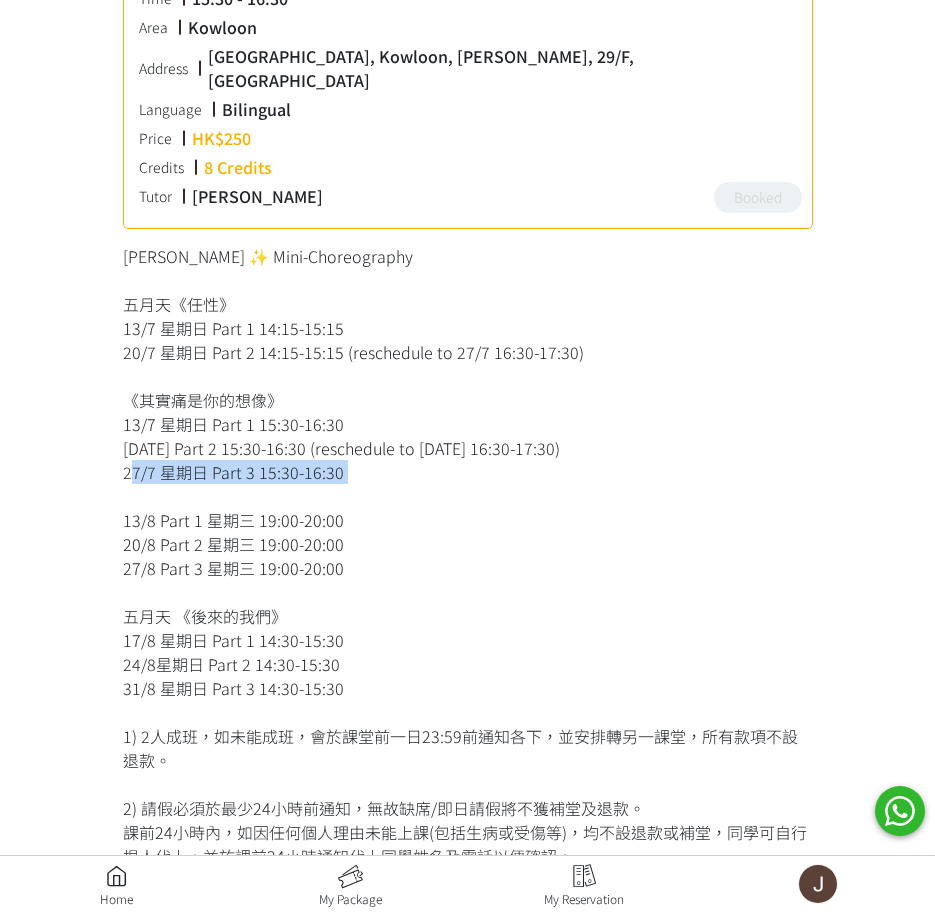drag, startPoint x: 102, startPoint y: 455, endPoint x: 786, endPoint y: 461, distance: 684.0263 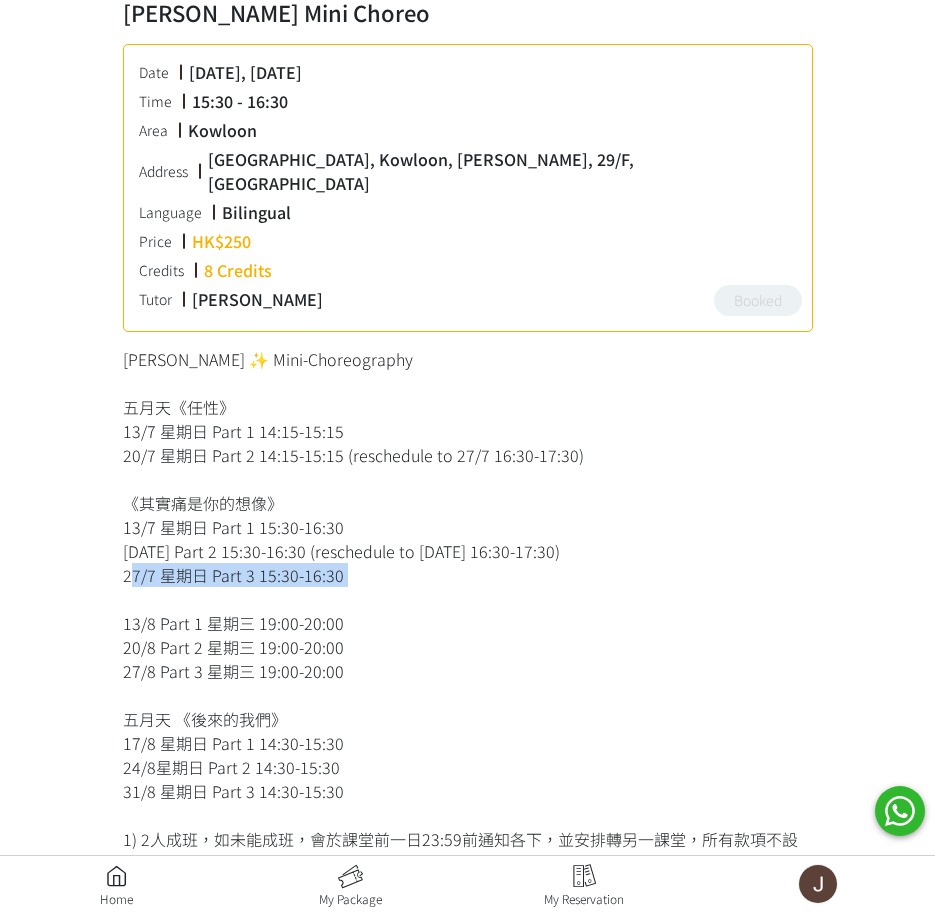 scroll, scrollTop: 300, scrollLeft: 0, axis: vertical 